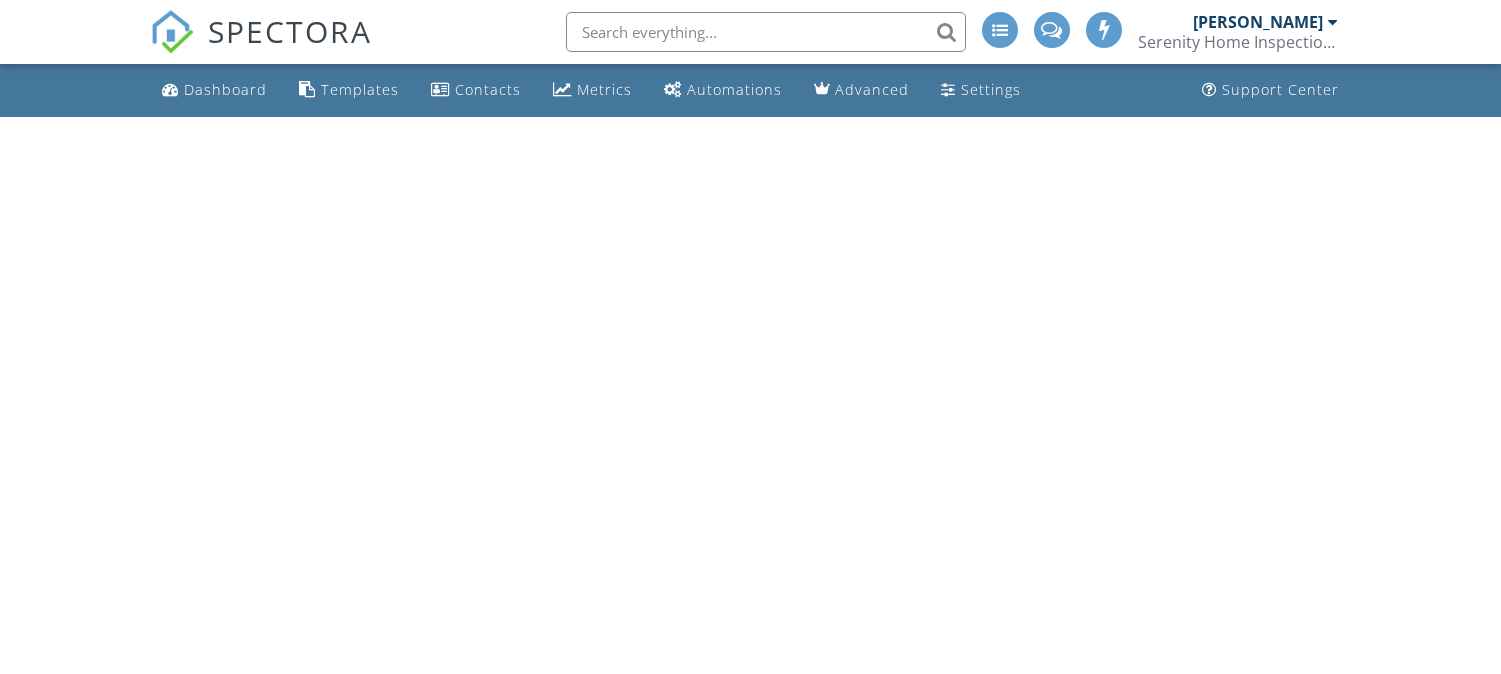 scroll, scrollTop: 0, scrollLeft: 0, axis: both 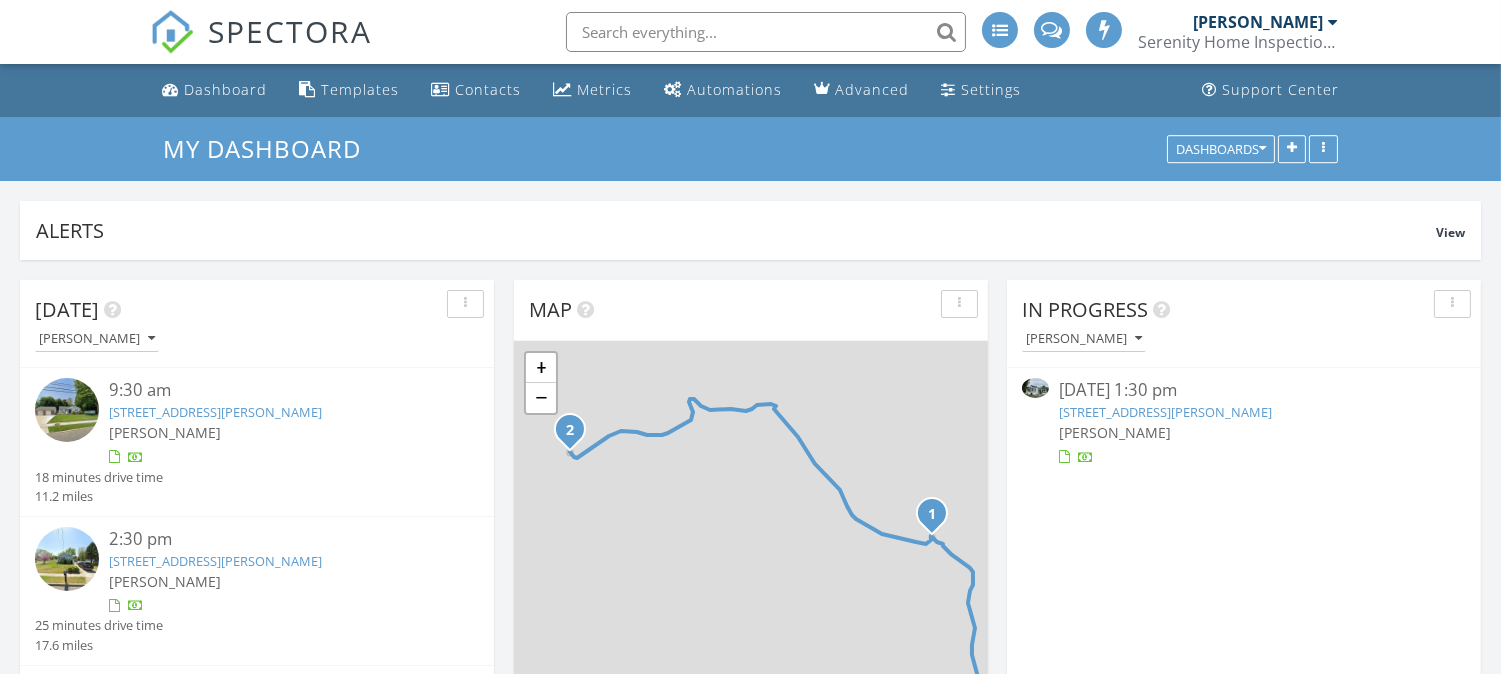 click on "[STREET_ADDRESS][PERSON_NAME]" at bounding box center [1165, 412] 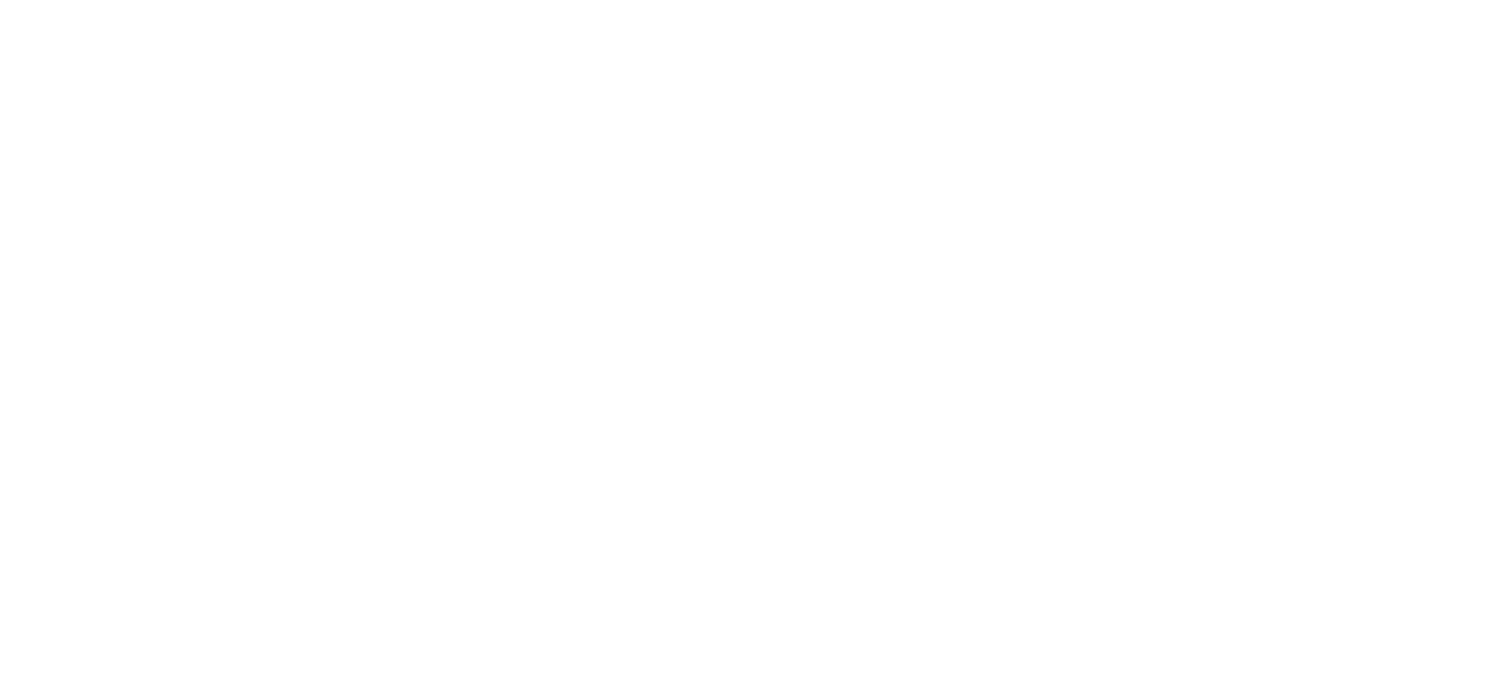 scroll, scrollTop: 0, scrollLeft: 0, axis: both 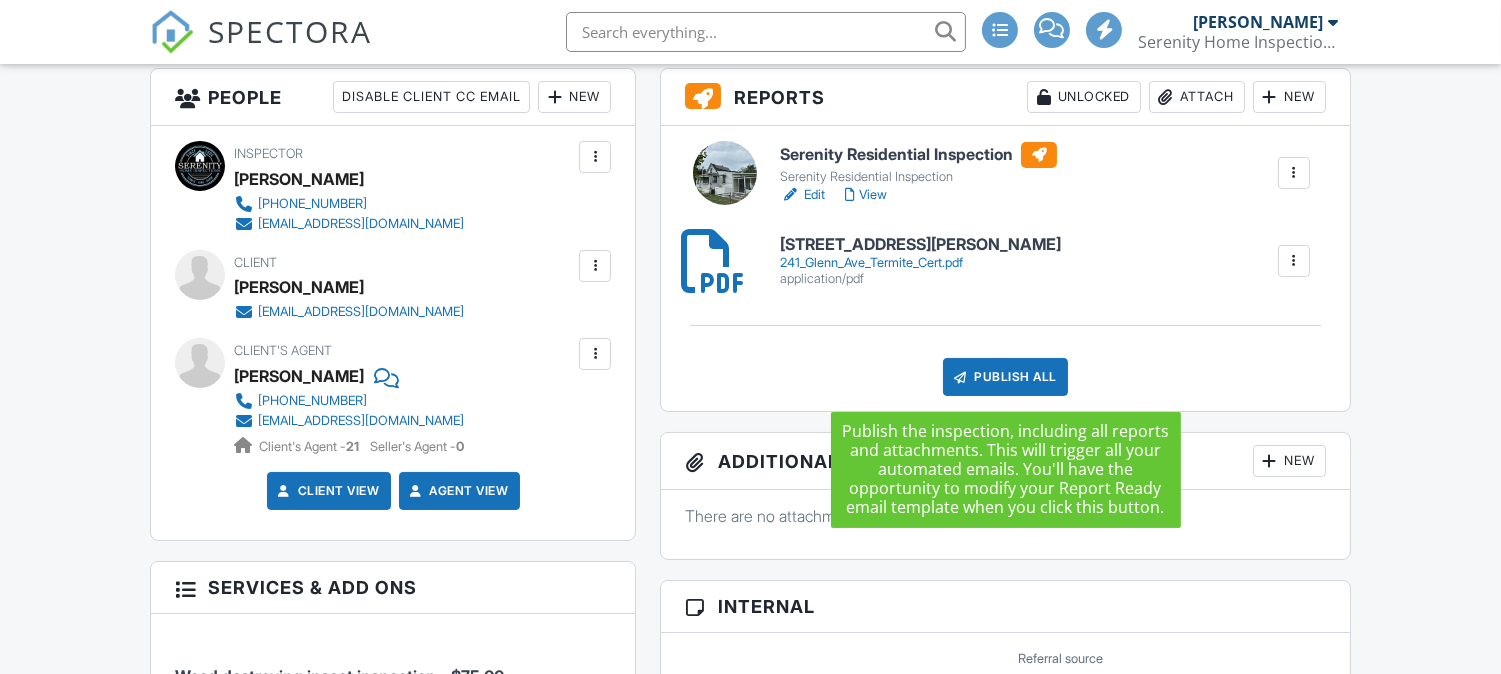 click on "Publish All" at bounding box center [1005, 377] 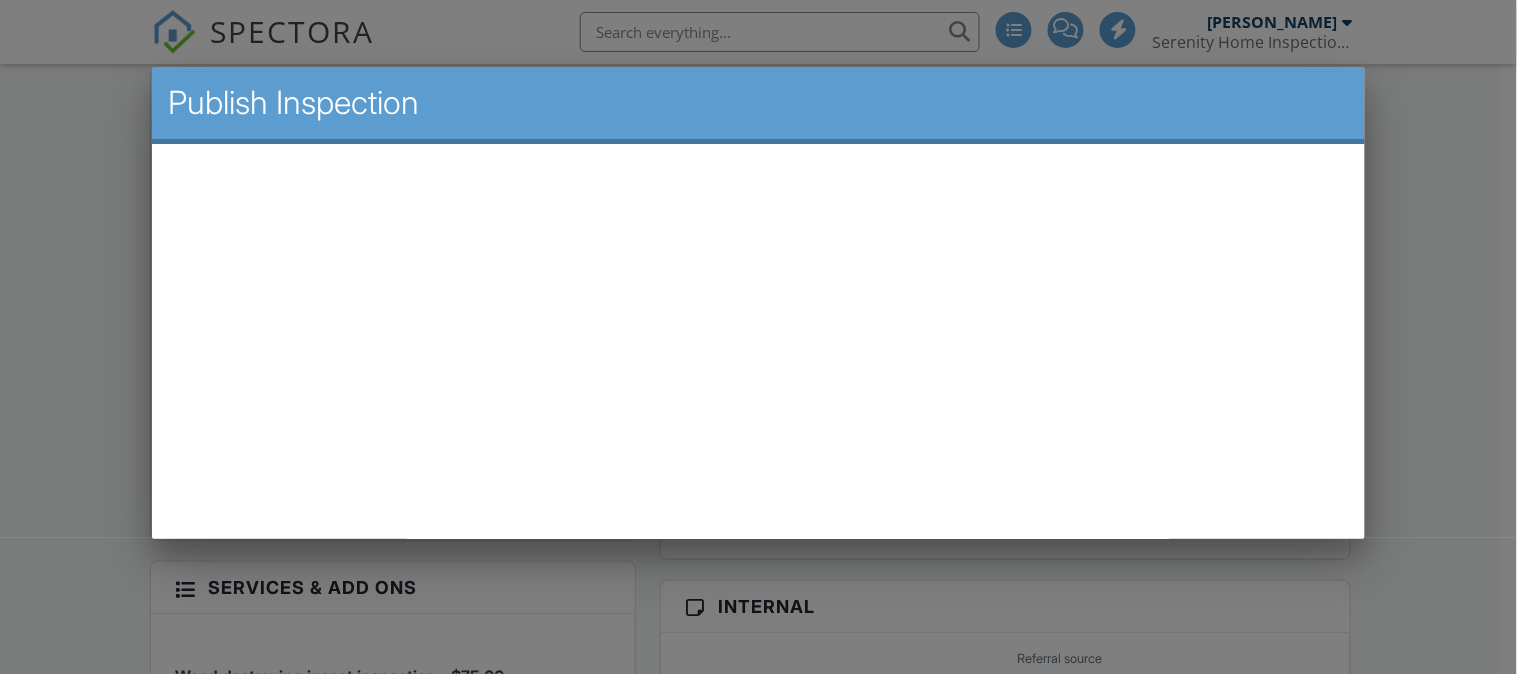 scroll, scrollTop: 0, scrollLeft: 0, axis: both 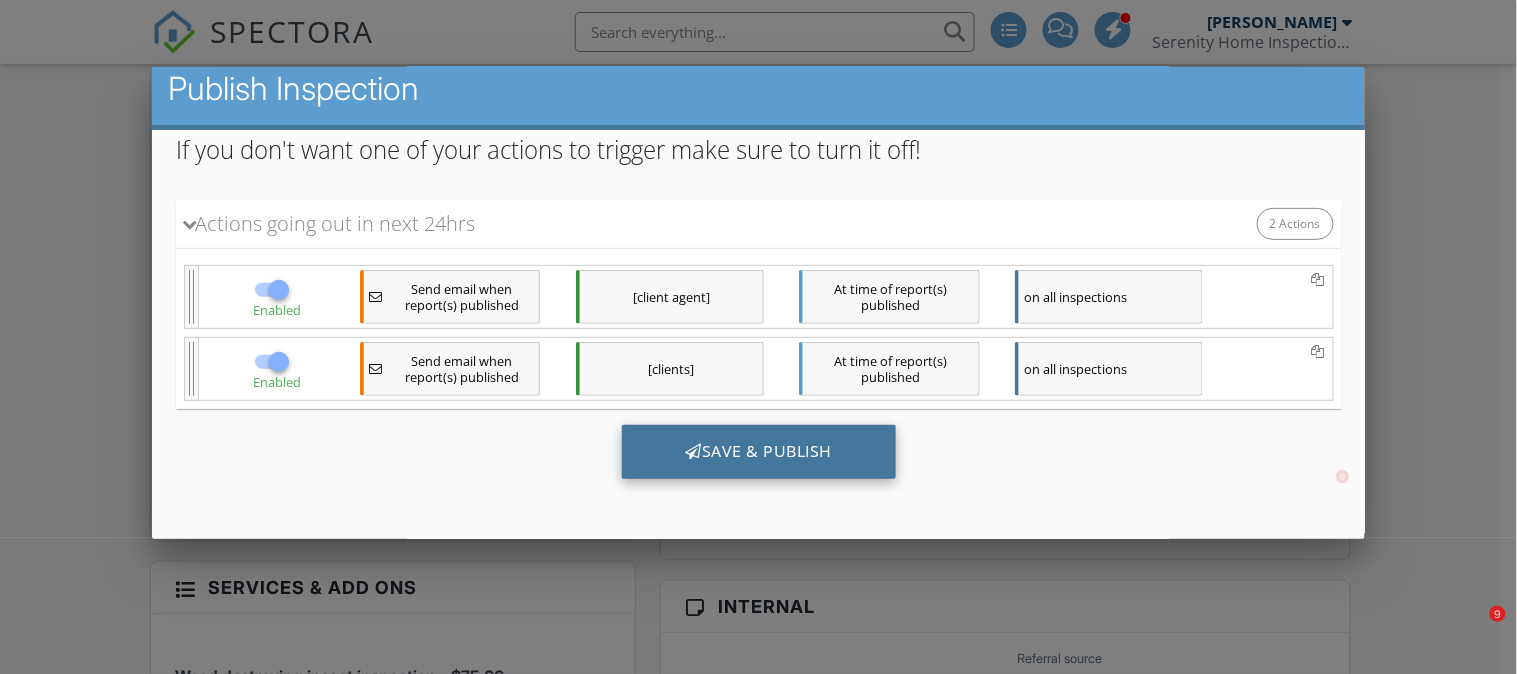 click on "Save & Publish" at bounding box center [758, 452] 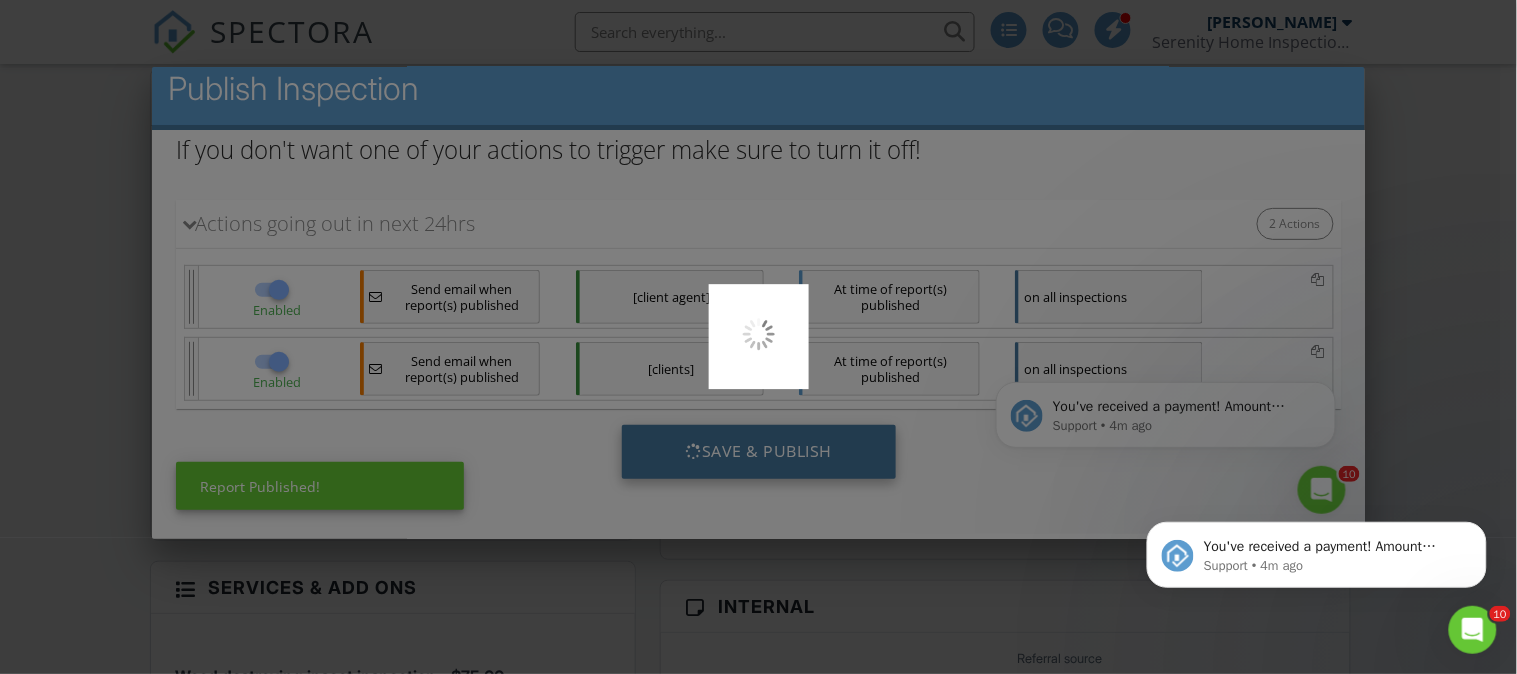 scroll, scrollTop: 0, scrollLeft: 0, axis: both 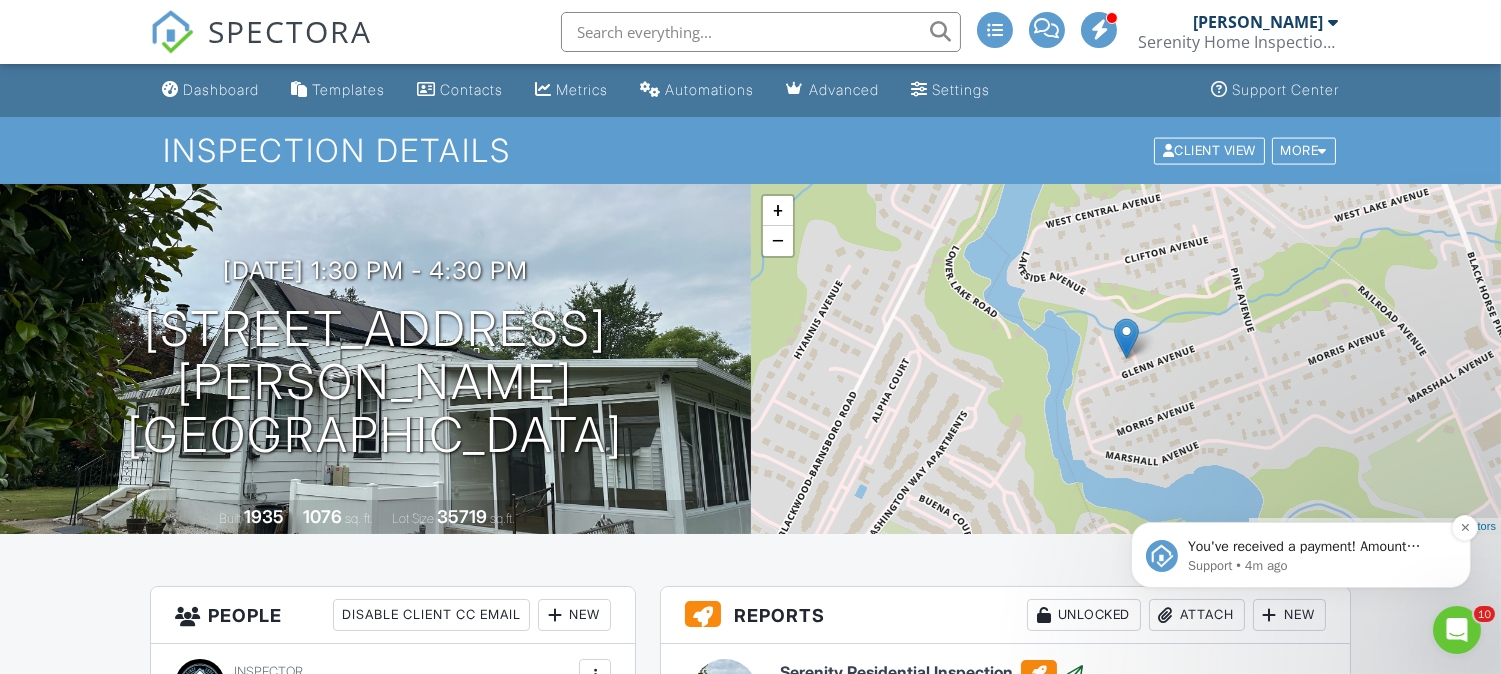 click on "You've received a payment!  Amount  $700.00  Fee  $0.00  Net  $700.00  Transaction #  pi_3RjfCcK7snlDGpRF0QOSG5uk  Inspection  8 Cove Ct, Hainesport, NJ 08036 Payouts to your bank or debit card occur on a daily basis. Each payment usually takes two business days to process. You can view your pending payout amount here. If you have any questions reach out on our chat bubble at app.spectora.com." at bounding box center (1316, 546) 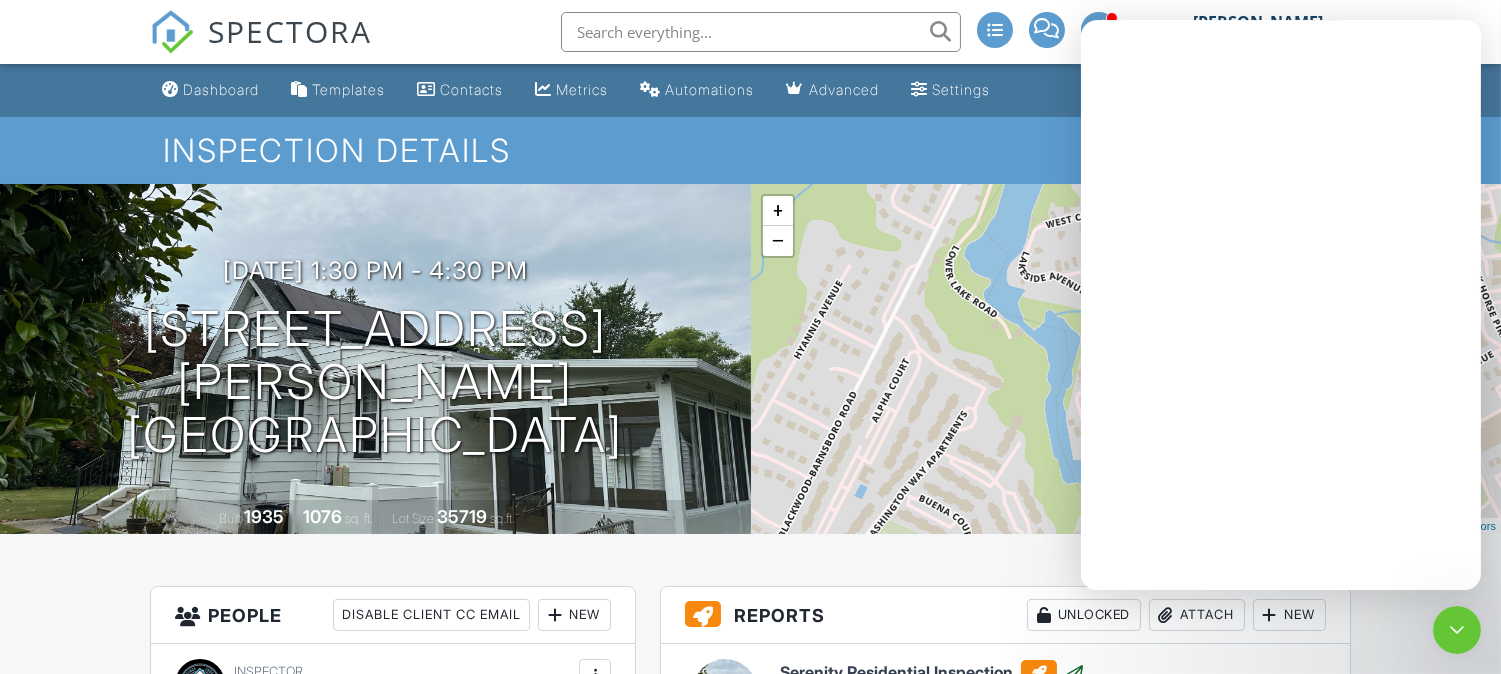 scroll, scrollTop: 0, scrollLeft: 0, axis: both 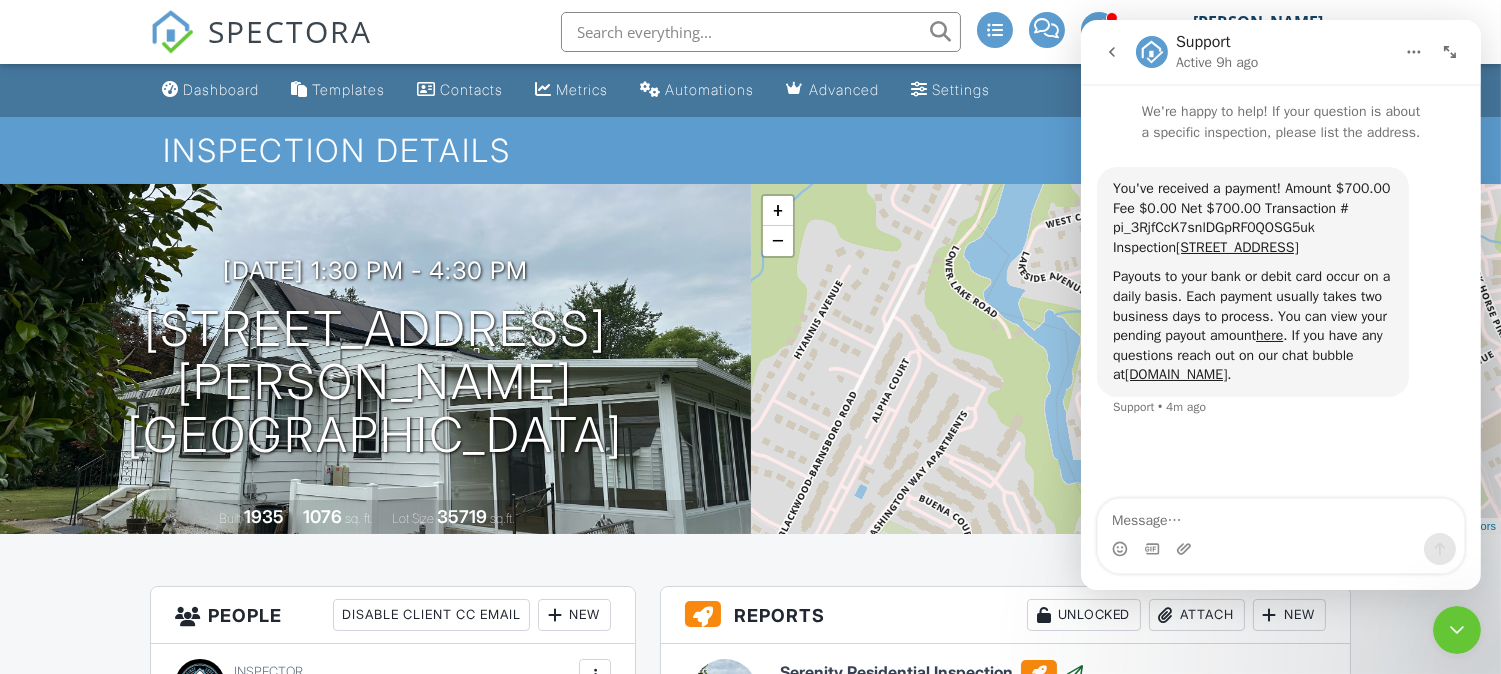 click 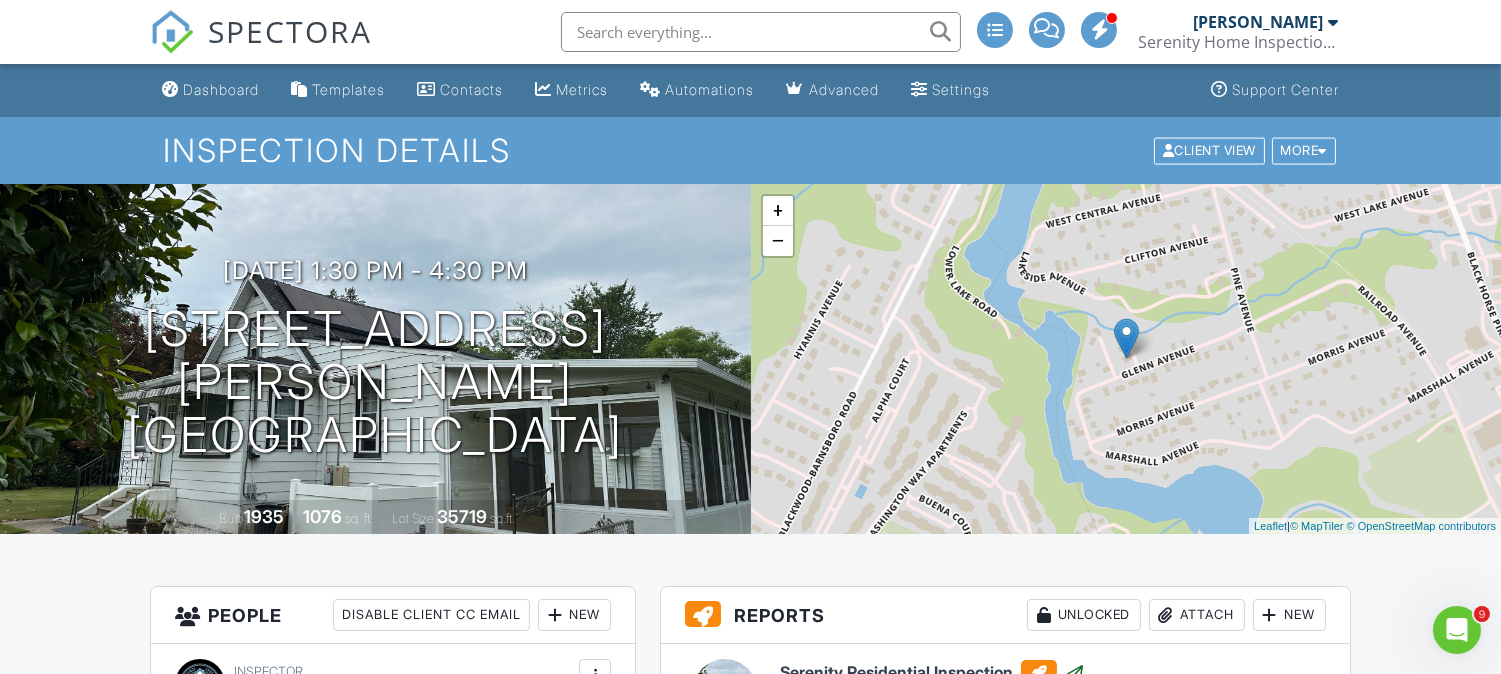 scroll, scrollTop: 0, scrollLeft: 0, axis: both 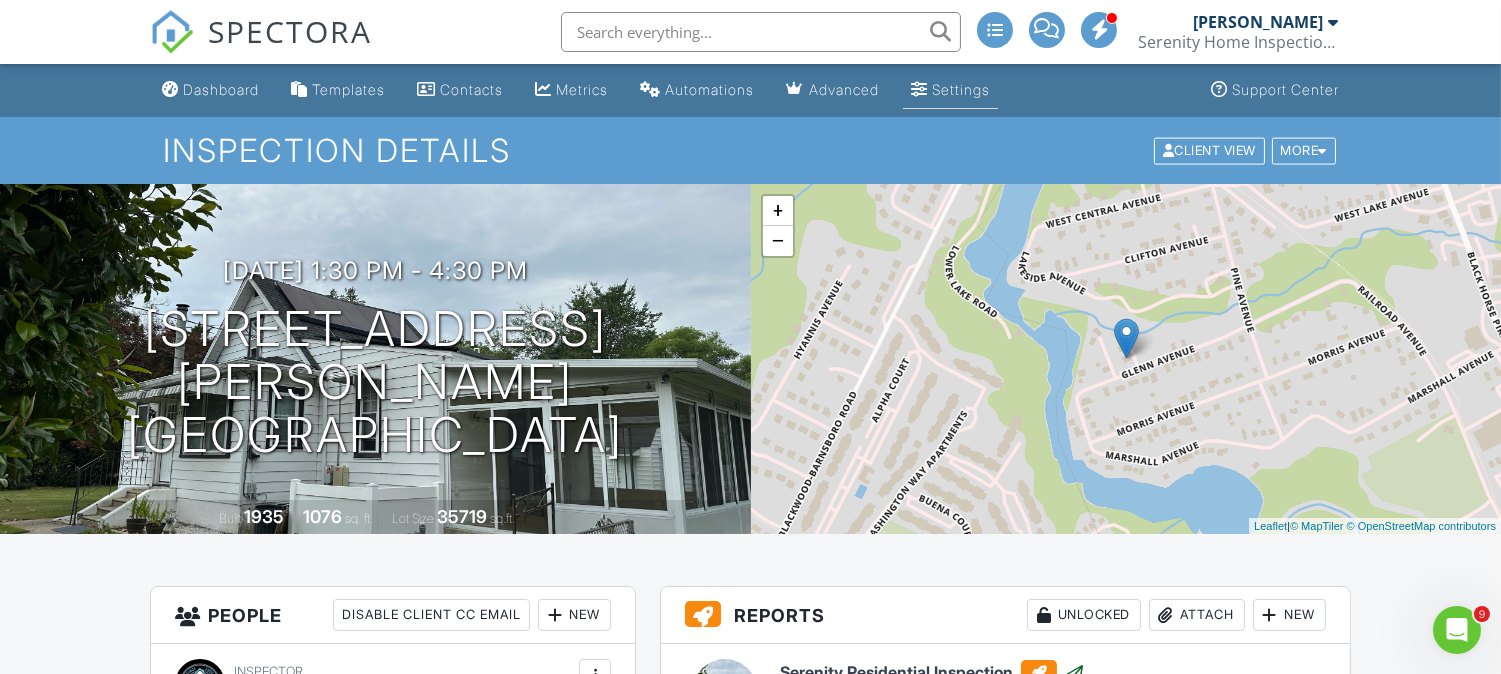 click on "Settings" at bounding box center (961, 89) 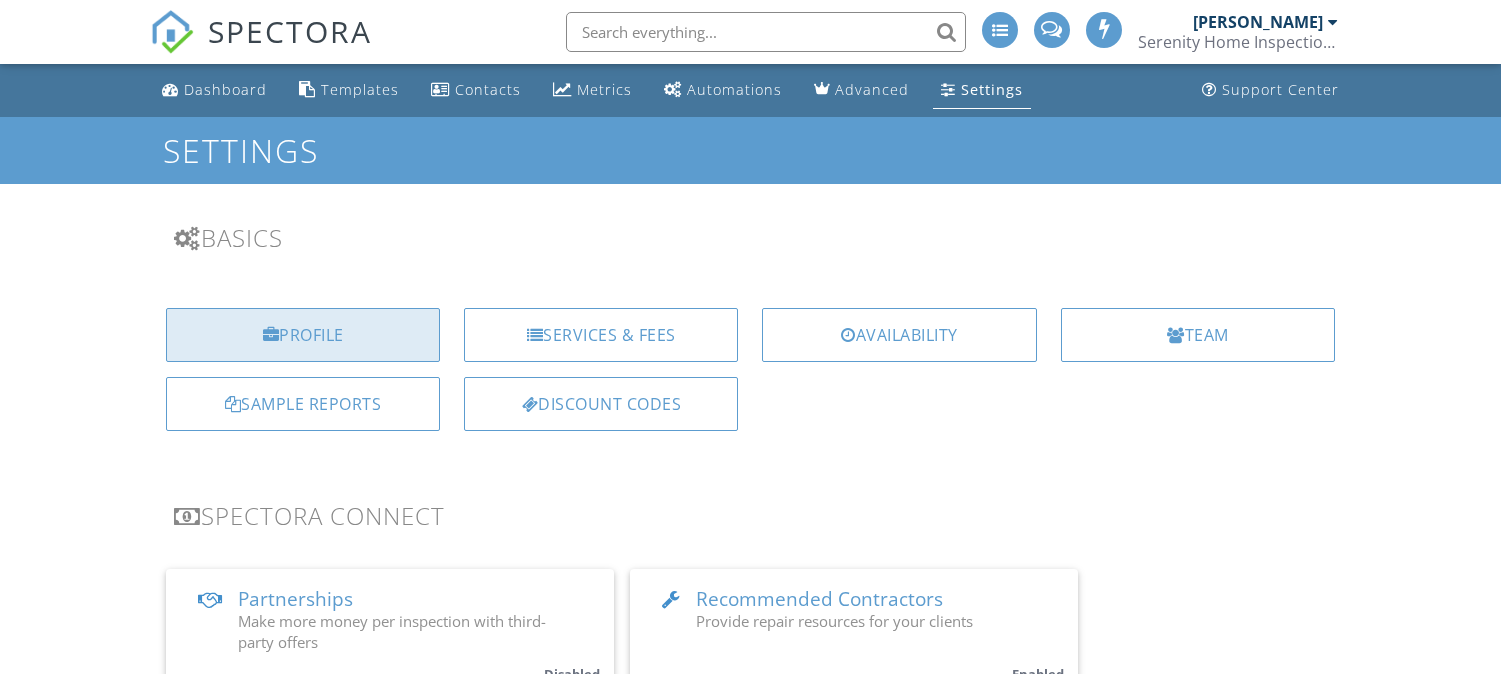 scroll, scrollTop: 0, scrollLeft: 0, axis: both 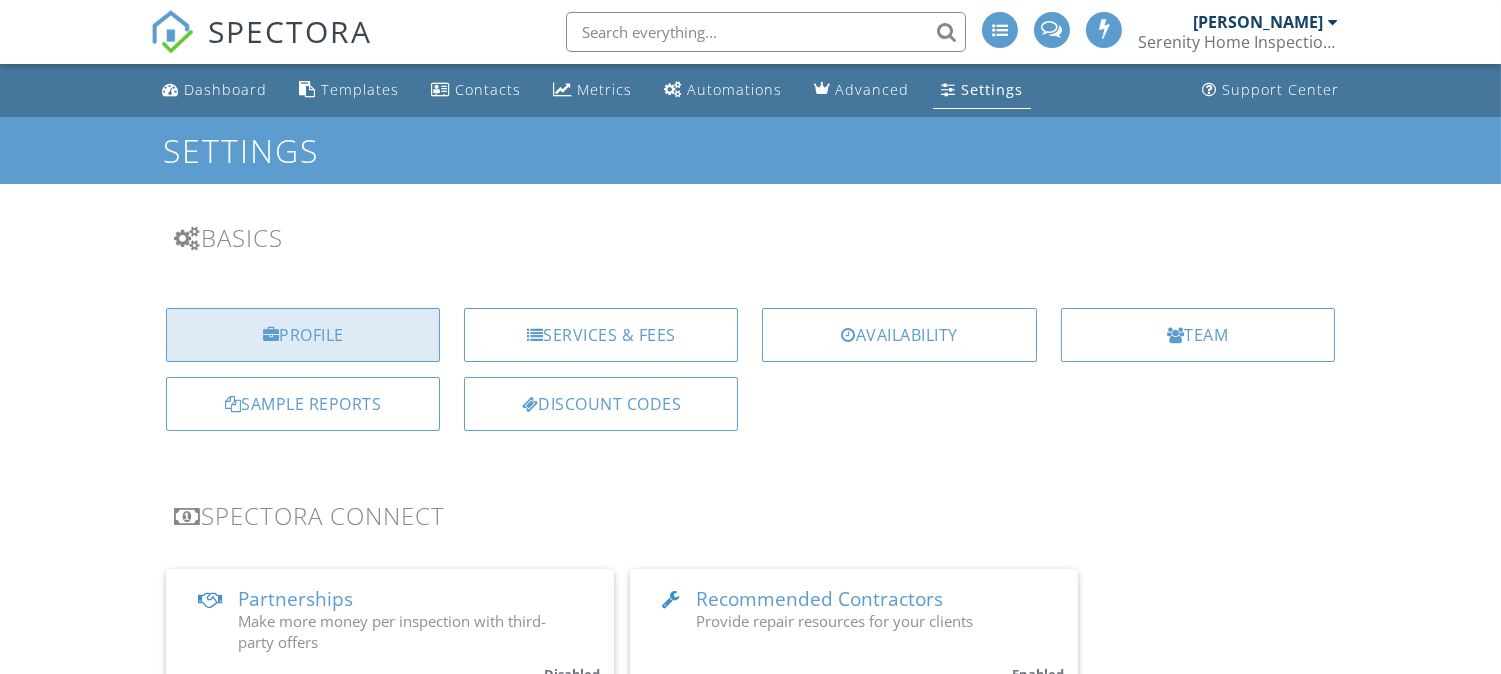 click on "Profile" at bounding box center [303, 335] 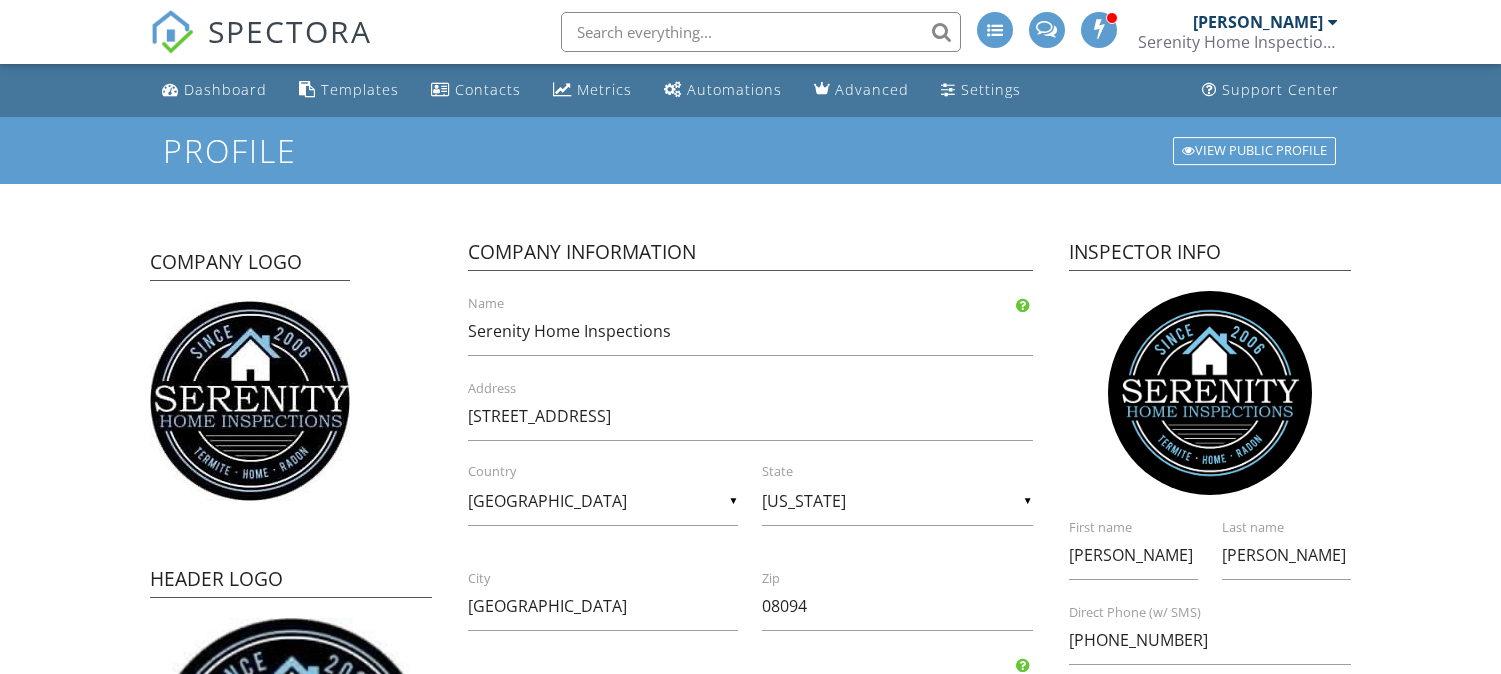 scroll, scrollTop: 0, scrollLeft: 0, axis: both 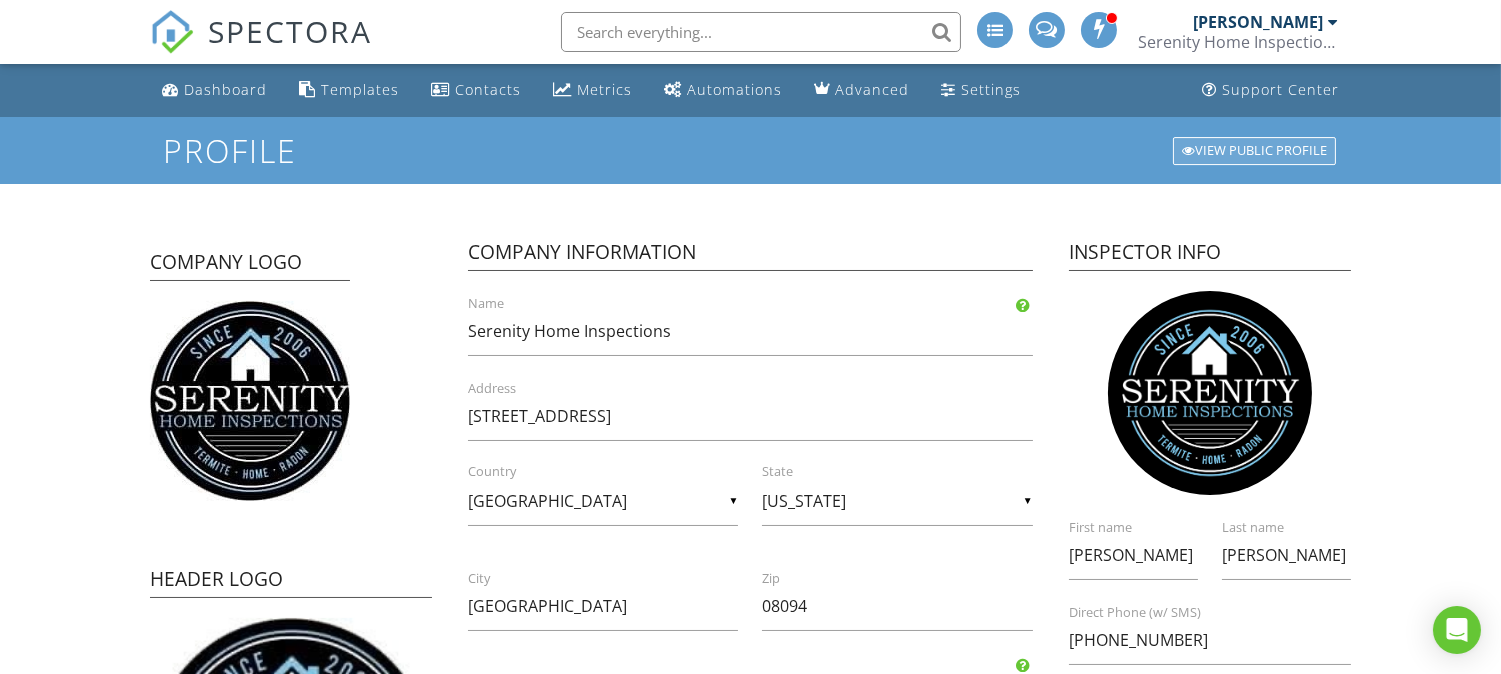 click on "View Public Profile" at bounding box center (1254, 151) 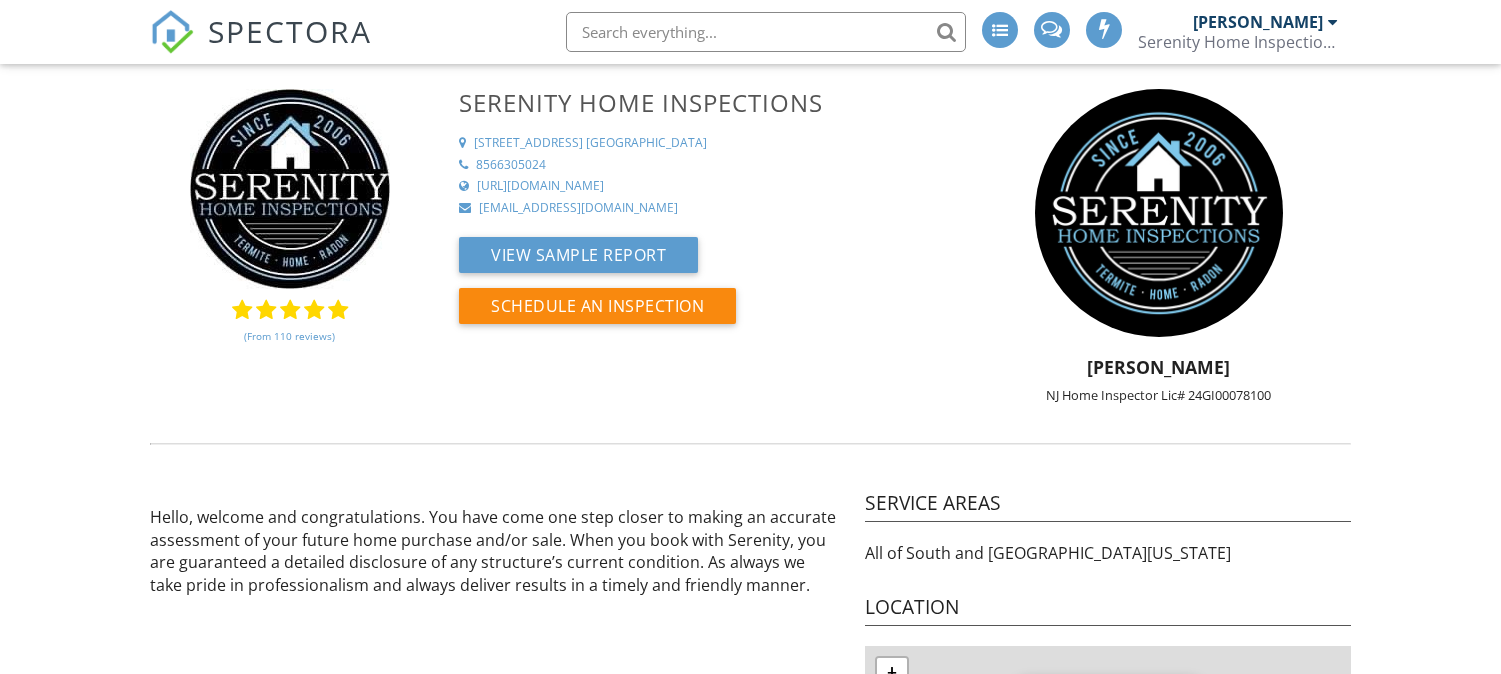 scroll, scrollTop: 0, scrollLeft: 0, axis: both 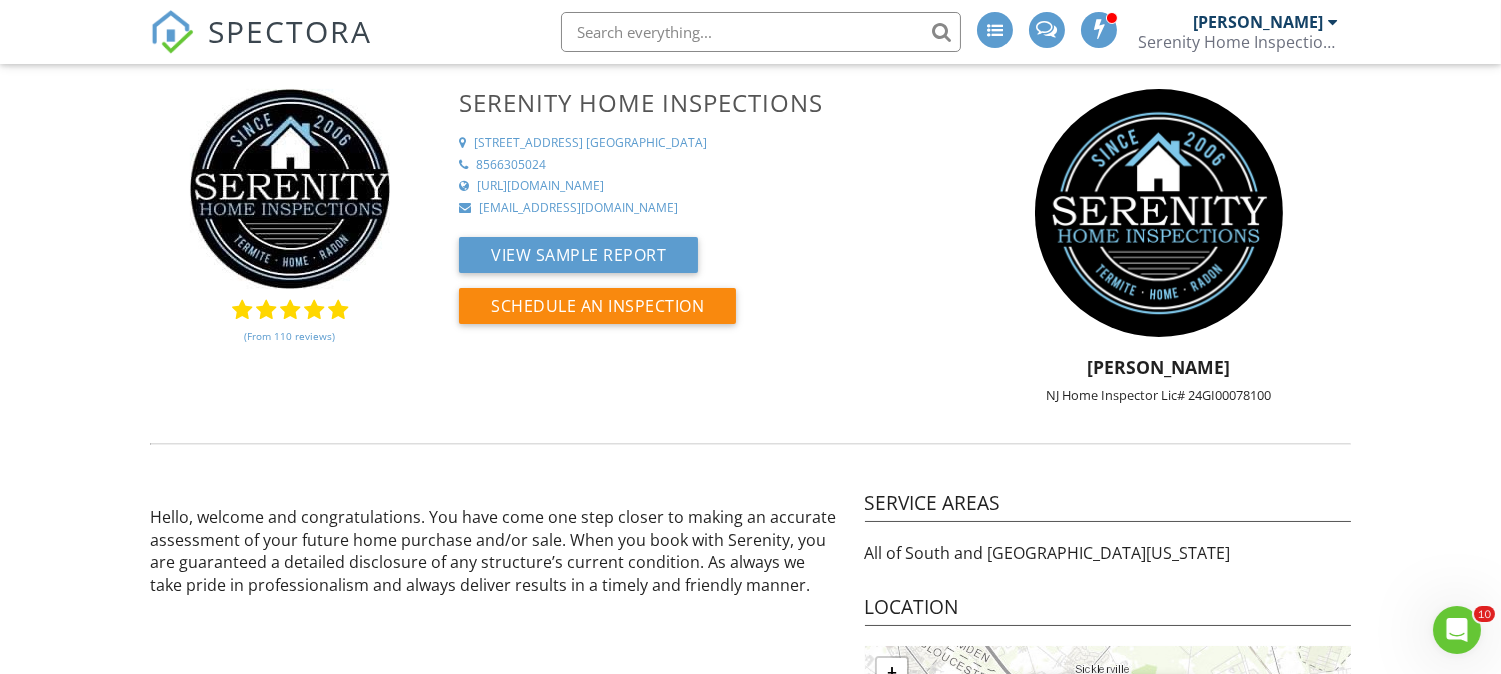 click on "Serenity Home Inspections" at bounding box center (1238, 42) 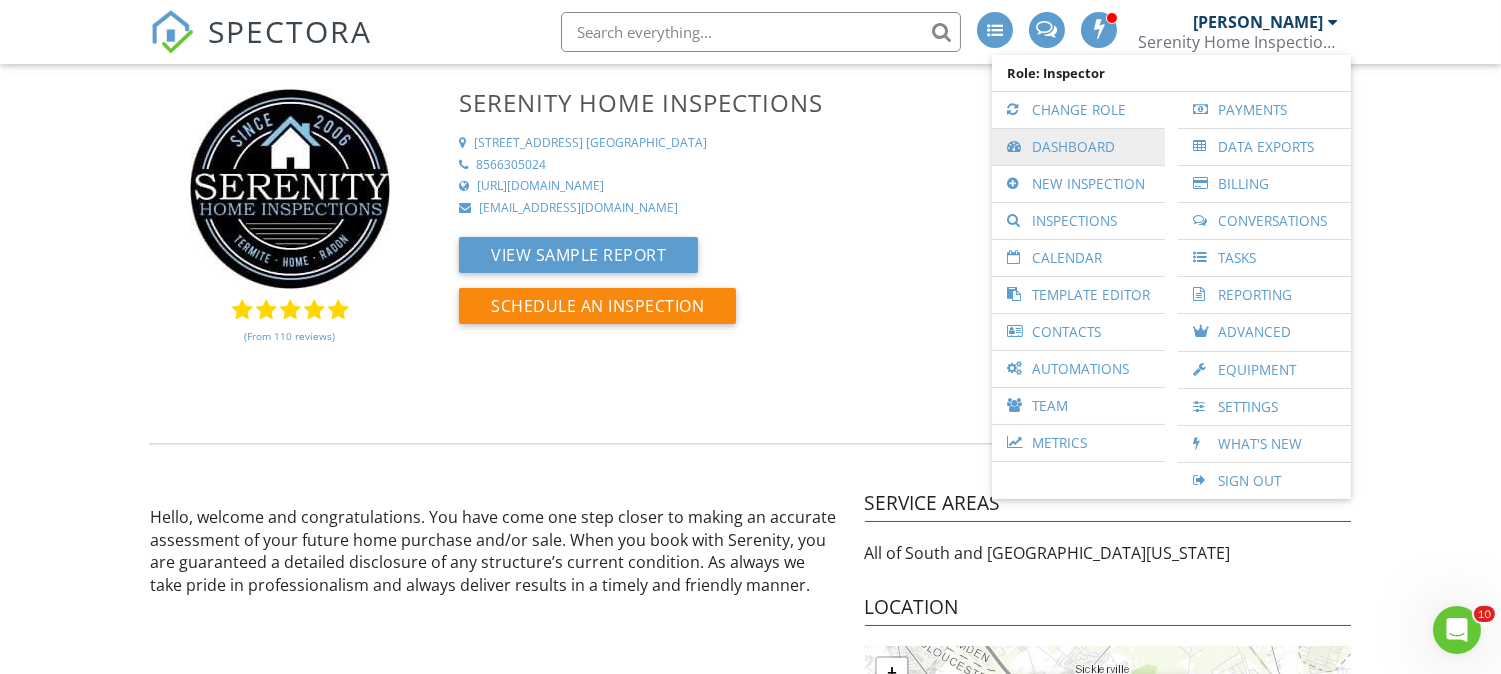 click on "Dashboard" at bounding box center (1078, 147) 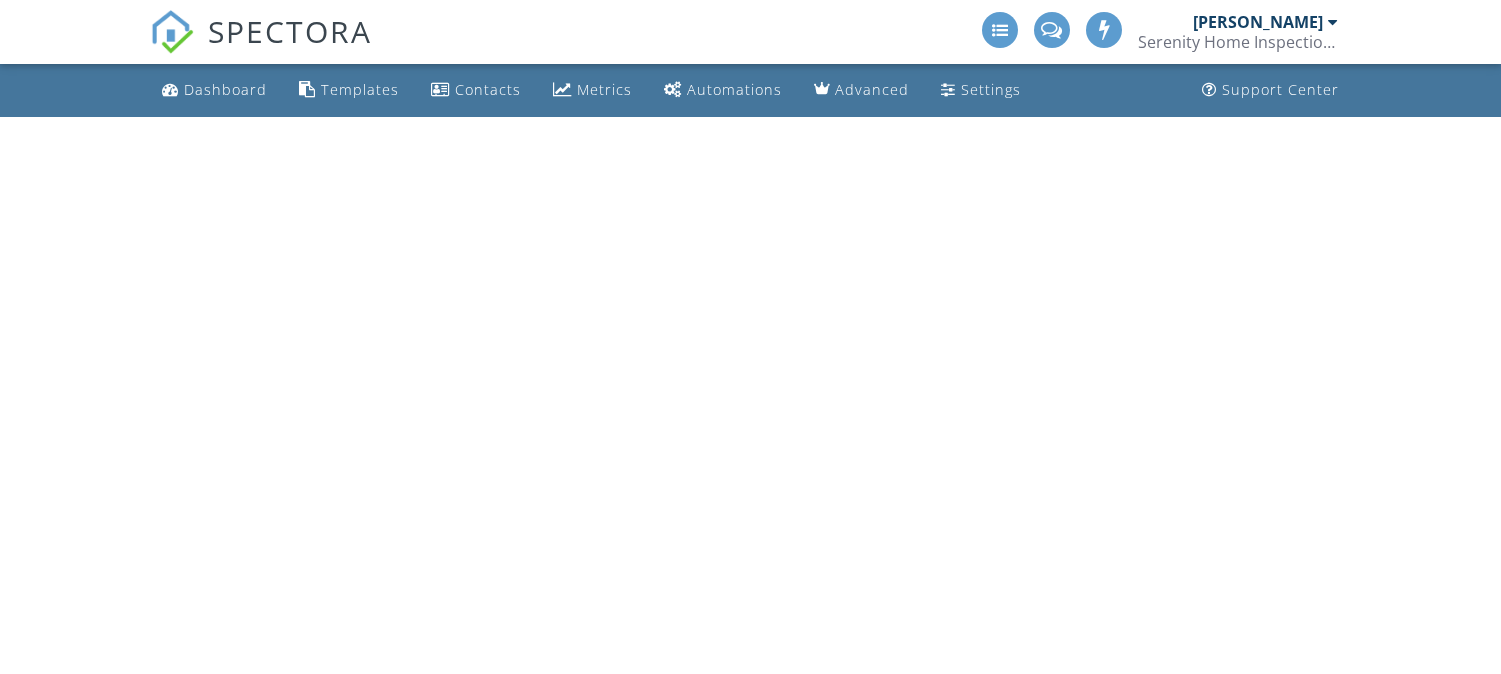scroll, scrollTop: 0, scrollLeft: 0, axis: both 